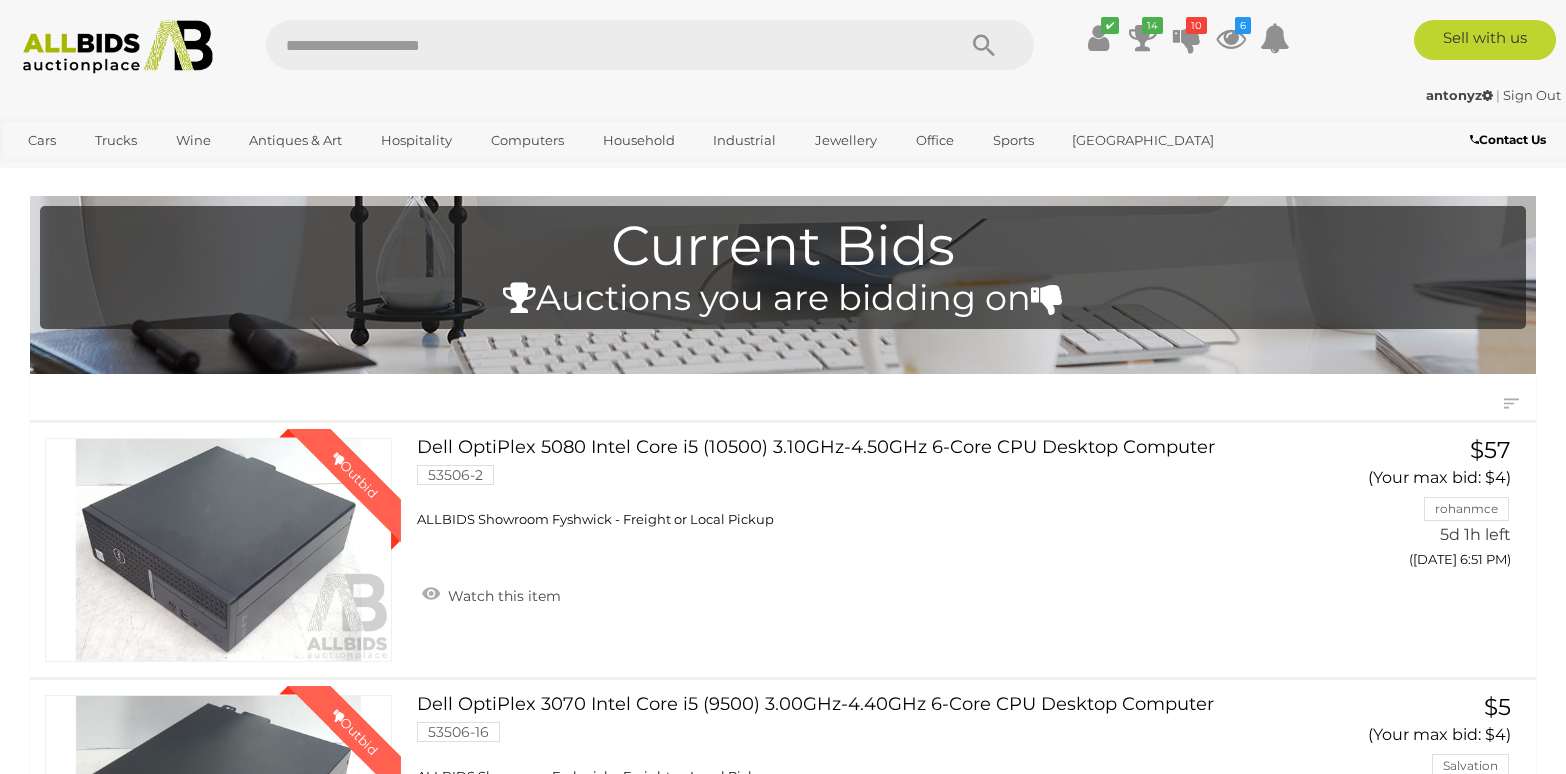 scroll, scrollTop: 0, scrollLeft: 0, axis: both 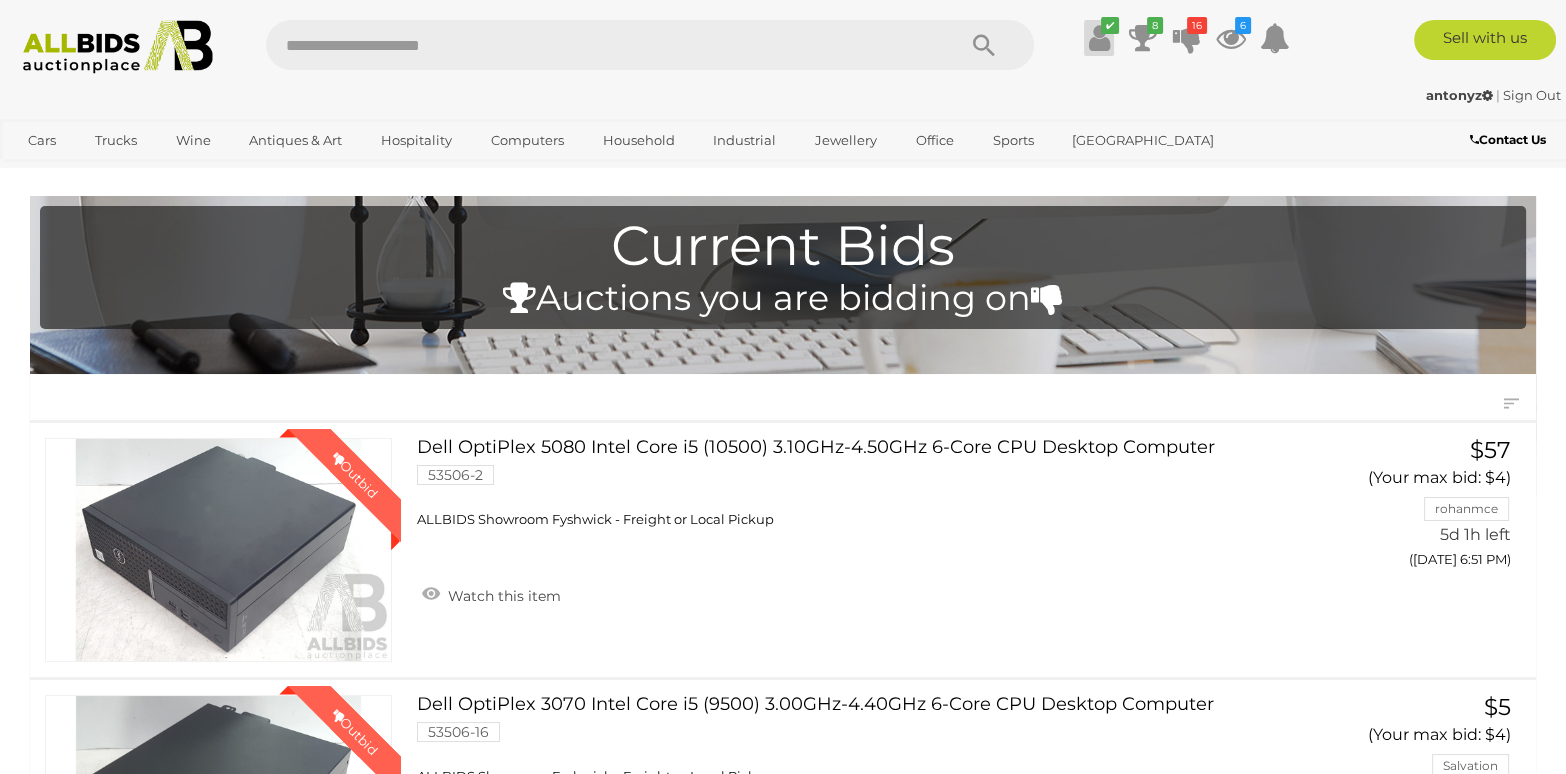click at bounding box center [1098, 38] 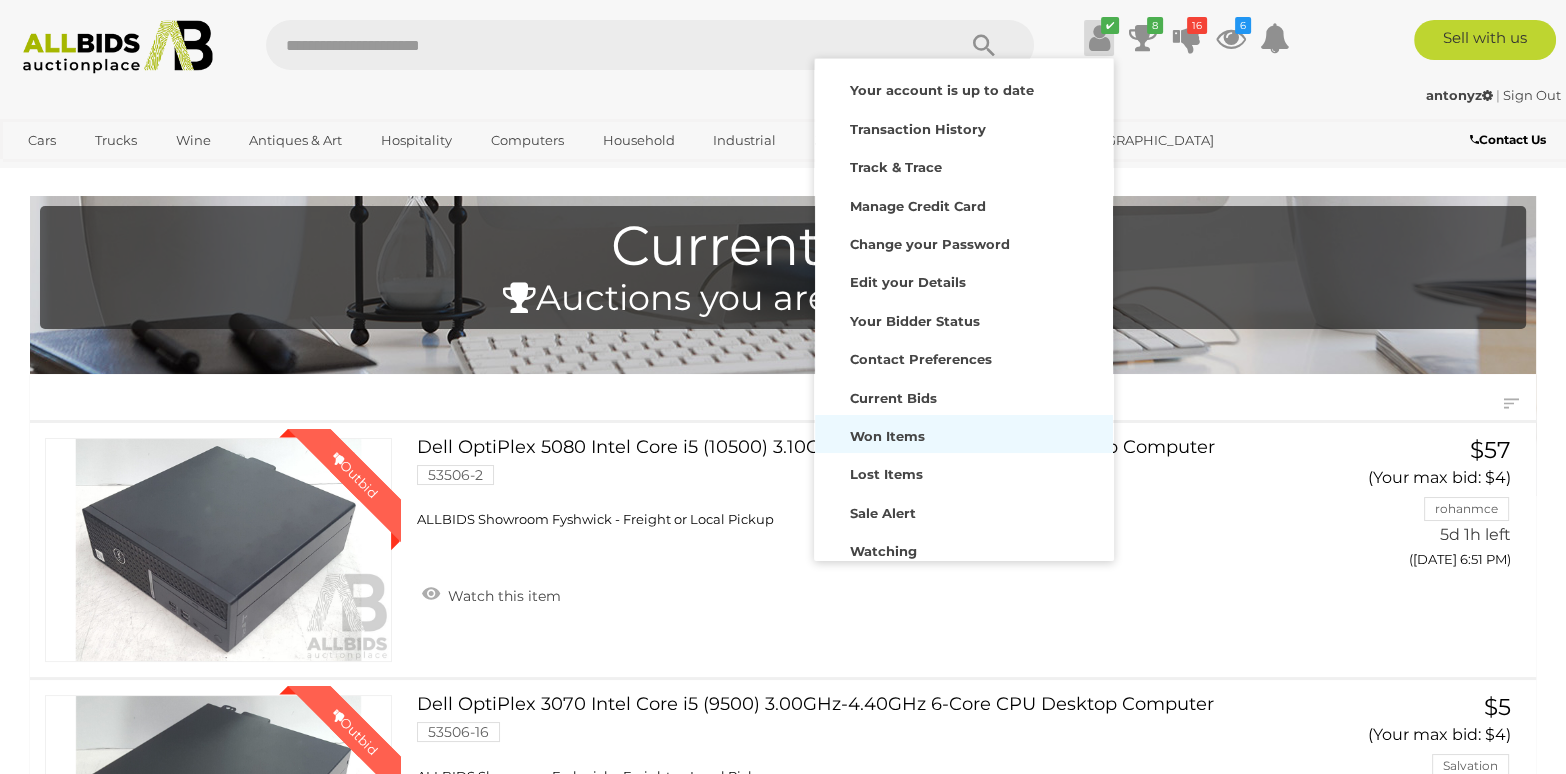 click on "Won Items" at bounding box center [964, 434] 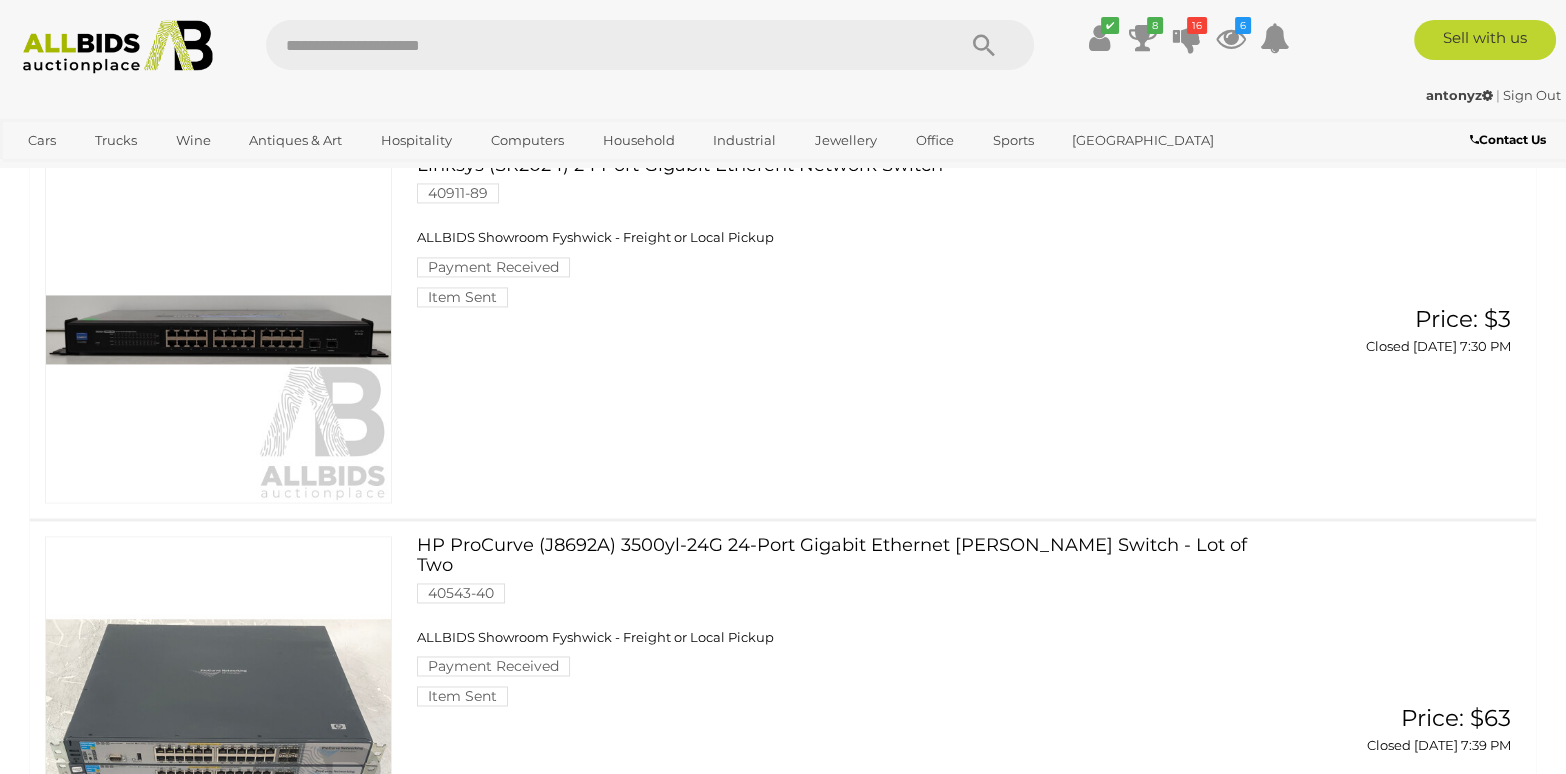 scroll, scrollTop: 3599, scrollLeft: 0, axis: vertical 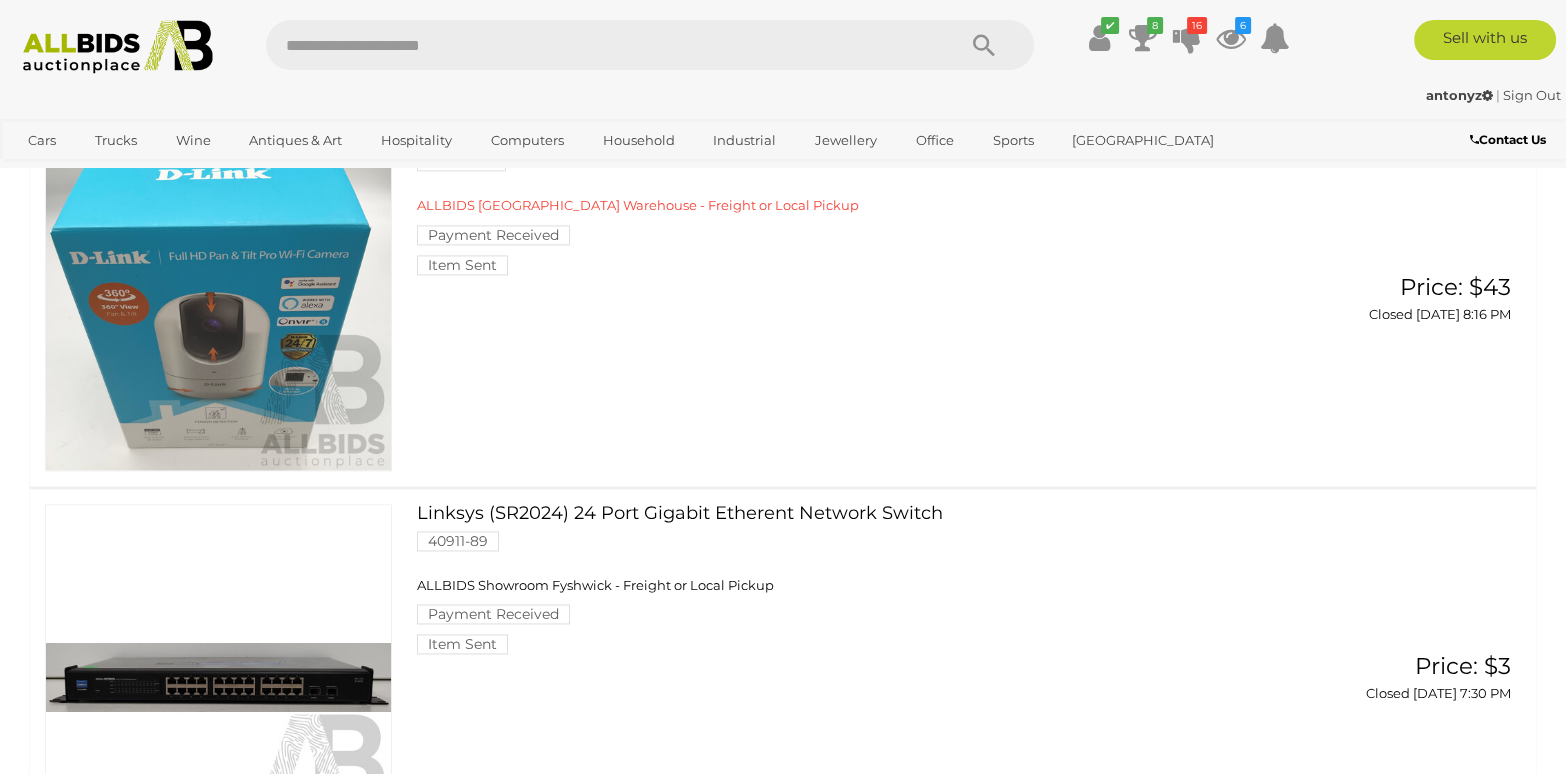 click on "Dell OptiPlex 7040 Intel Core i5 (6500) 3.20GHz 4-Core CPU Computer
40984-13
ALLBIDS Showroom Fyshwick - Freight or Local Pickup
Payment Received Item Sent" at bounding box center [851, -33] 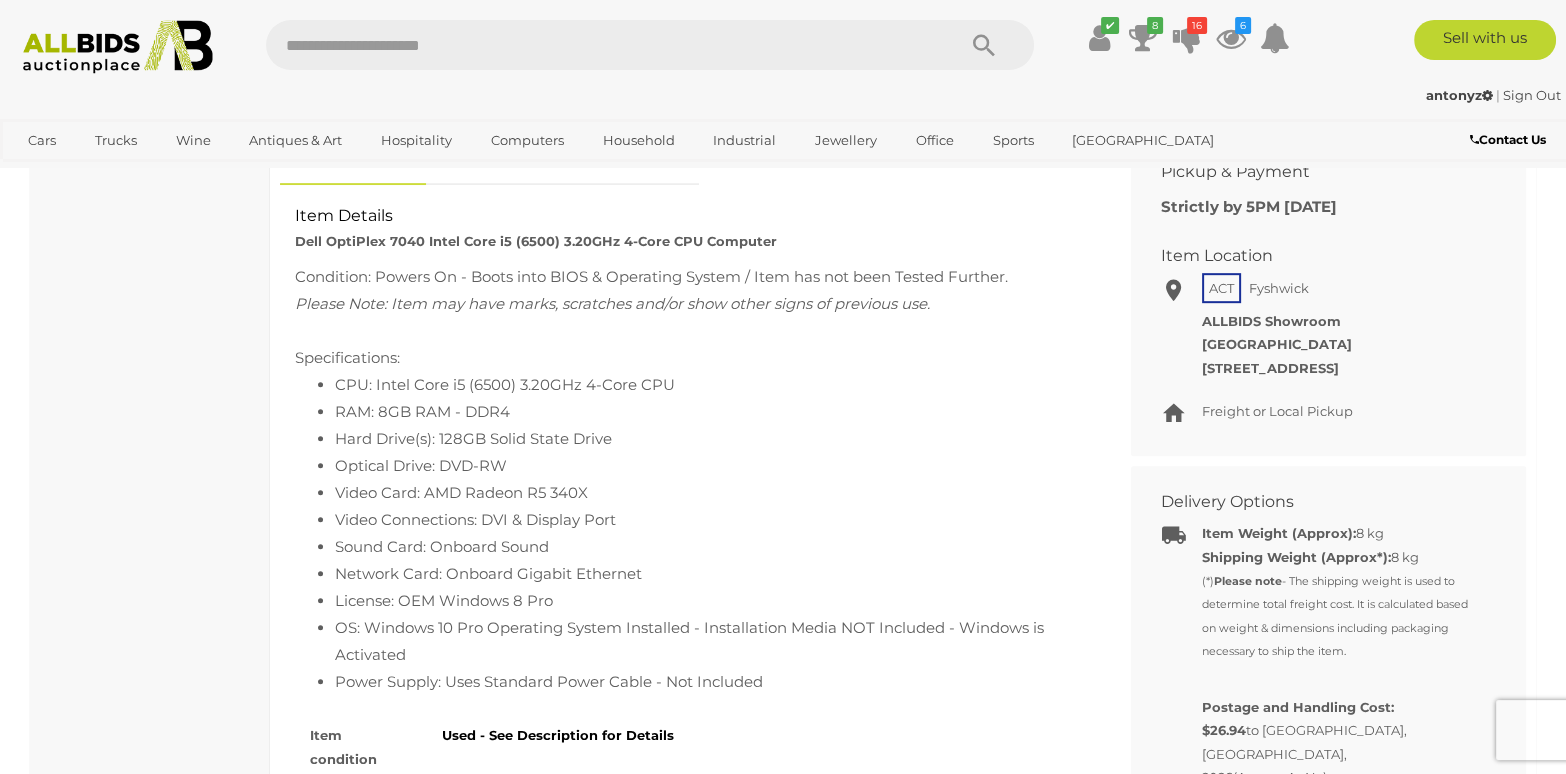 scroll, scrollTop: 1300, scrollLeft: 0, axis: vertical 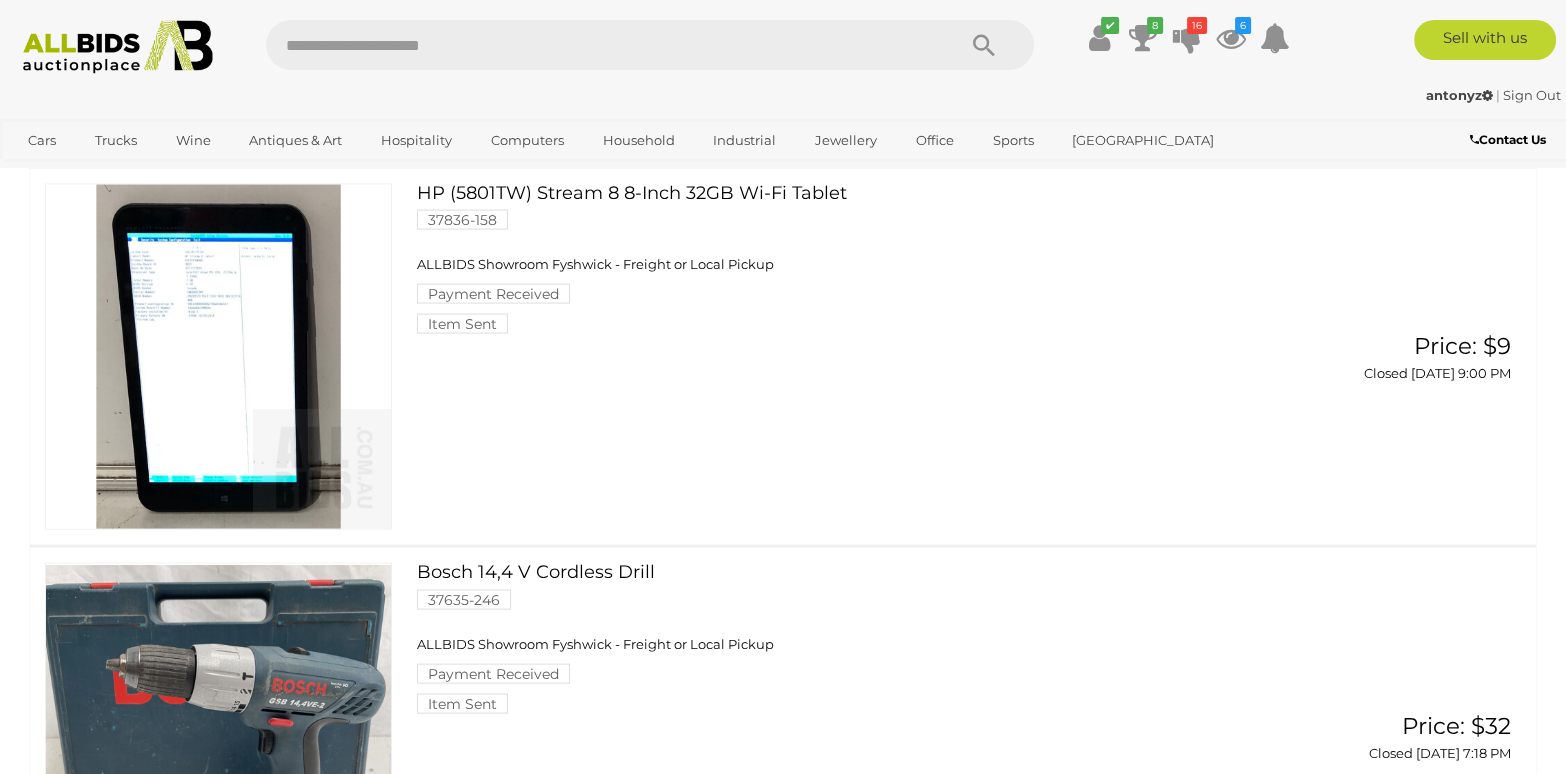 click on "Dell OptiPlex 7040 Intel Core i5 (6500) 3.20GHz 4-Core CPU Desktop Computer
39614-26
ALLBIDS Showroom [GEOGRAPHIC_DATA] - Freight or Local Pickup
Payment Received" at bounding box center (851, -585) 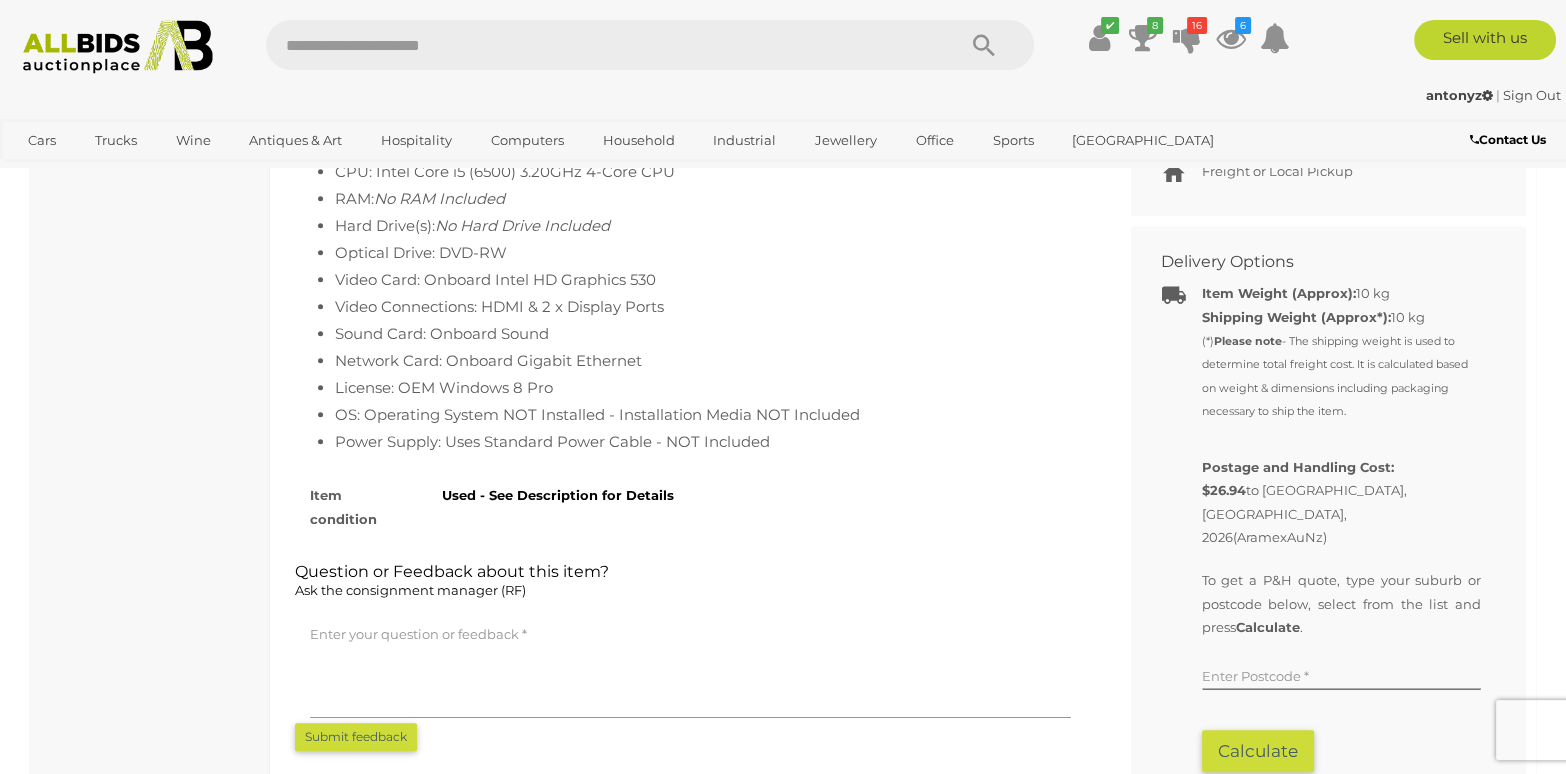 scroll, scrollTop: 1400, scrollLeft: 0, axis: vertical 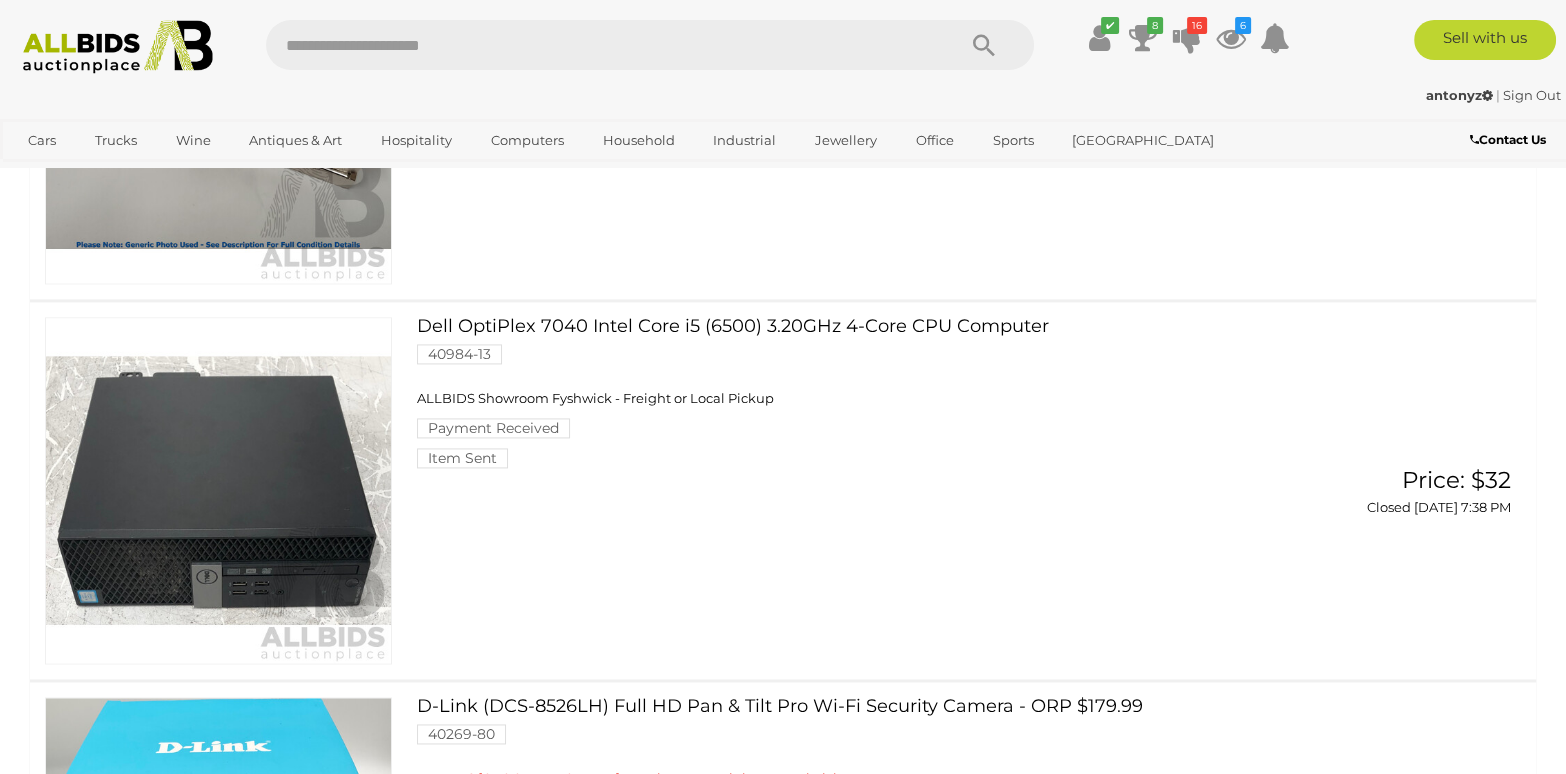 click on "Dell OptiPlex 7040 Intel Core i5 (6500) 3.20GHz 4-Core CPU Computer
40984-13
ALLBIDS Showroom Fyshwick - Freight or Local Pickup
Payment Received Item Sent" at bounding box center [851, 392] 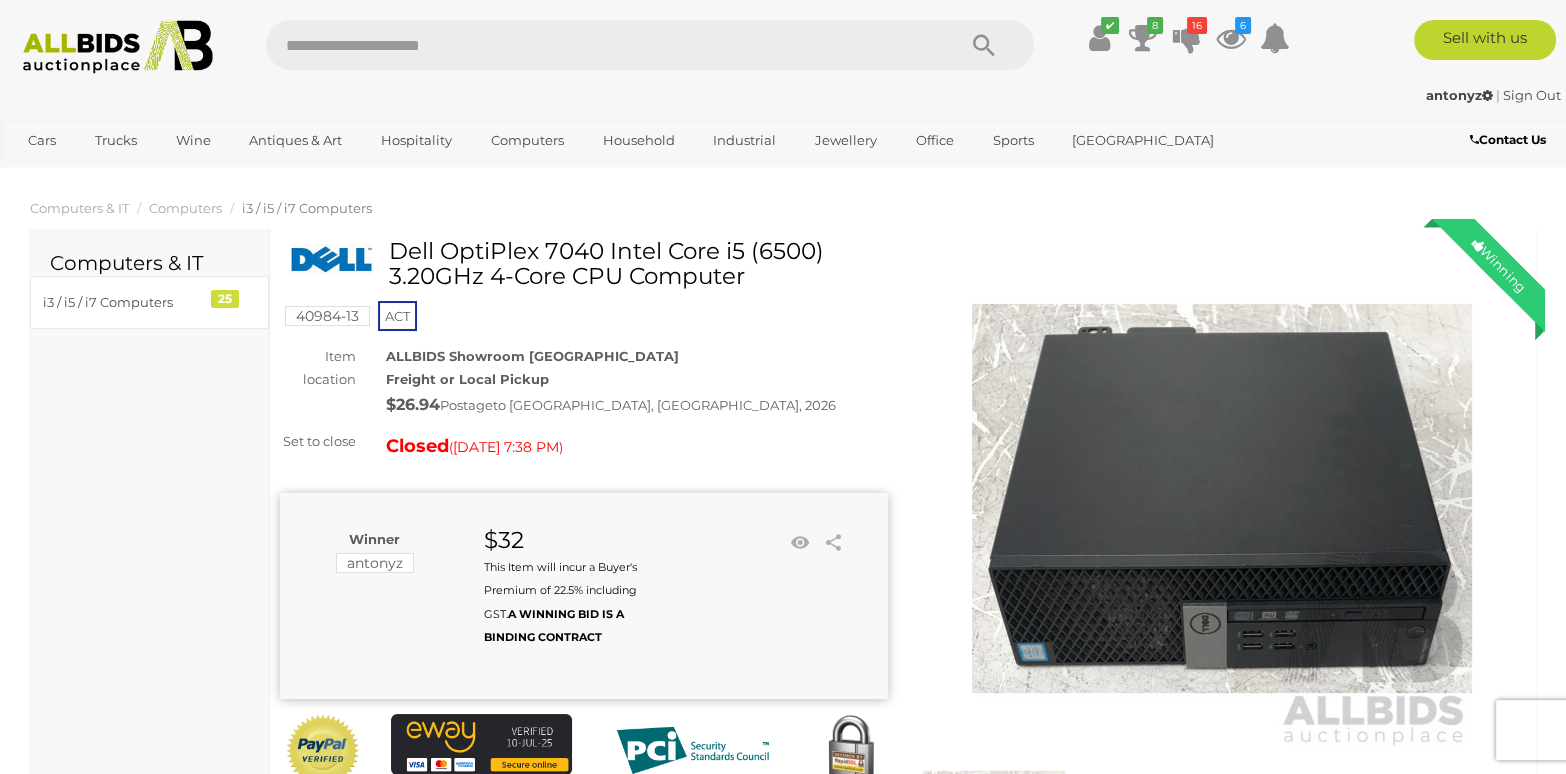 scroll, scrollTop: 0, scrollLeft: 0, axis: both 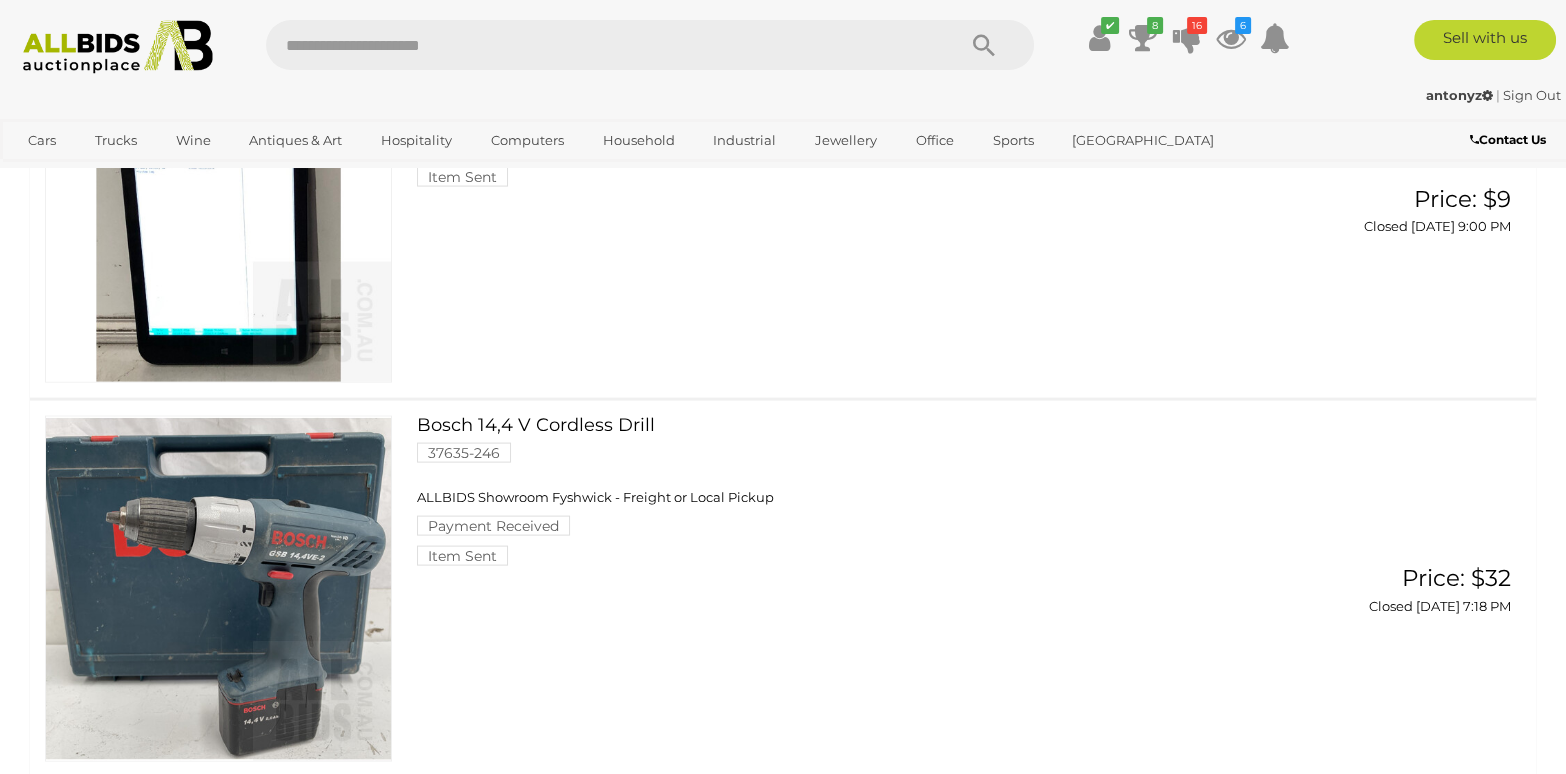 click on "Dell OptiPlex 7040 Intel Core i5 (6500) 3.20GHz 4-Core CPU Desktop Computer
39614-26
ALLBIDS Showroom [GEOGRAPHIC_DATA] - Freight or Local Pickup
Payment Received" at bounding box center (851, -585) 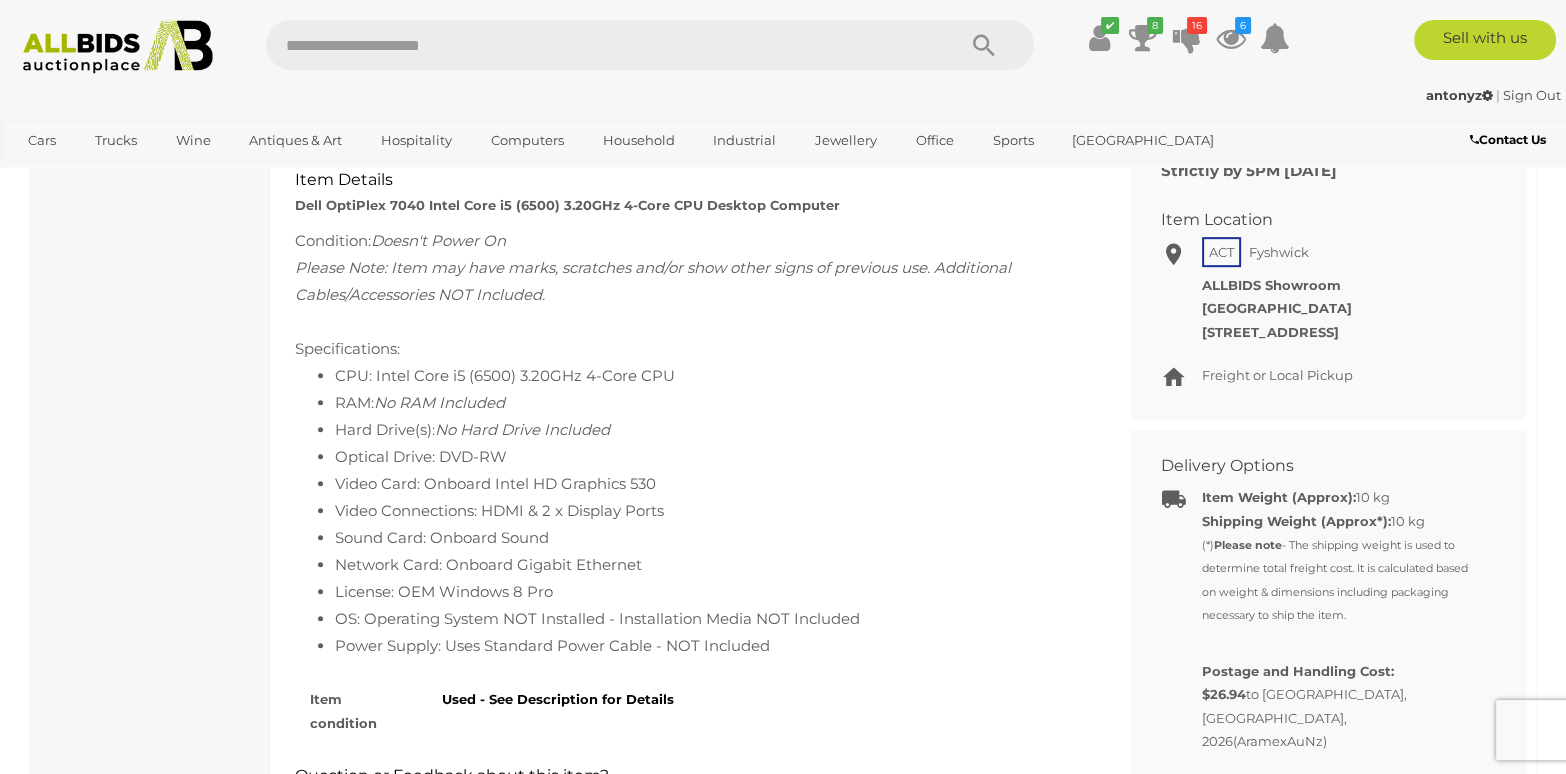 scroll, scrollTop: 999, scrollLeft: 0, axis: vertical 